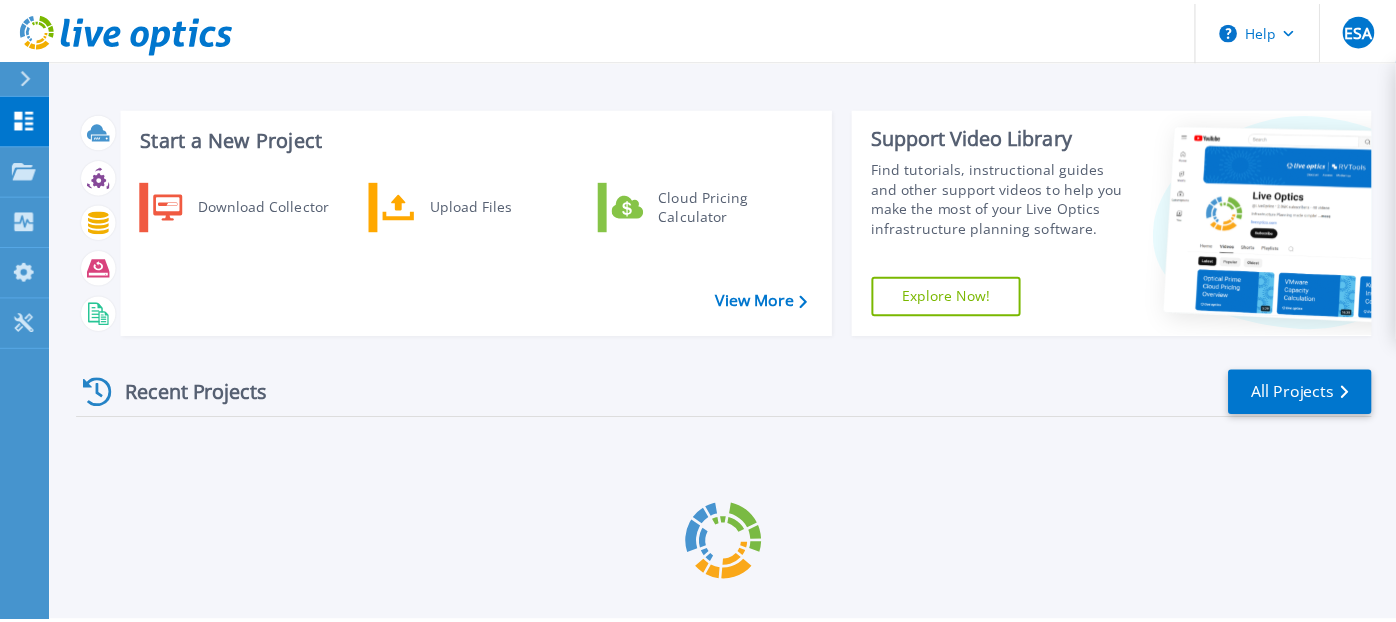 scroll, scrollTop: 0, scrollLeft: 0, axis: both 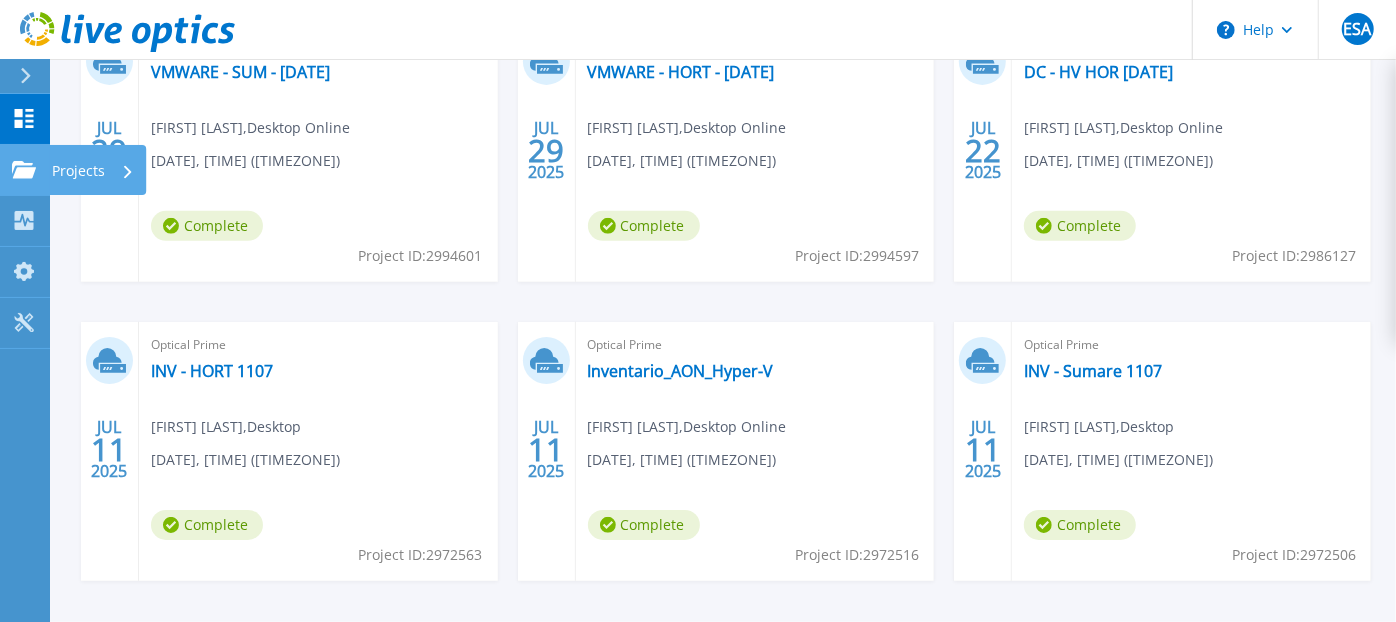 click on "Projects" at bounding box center (78, 171) 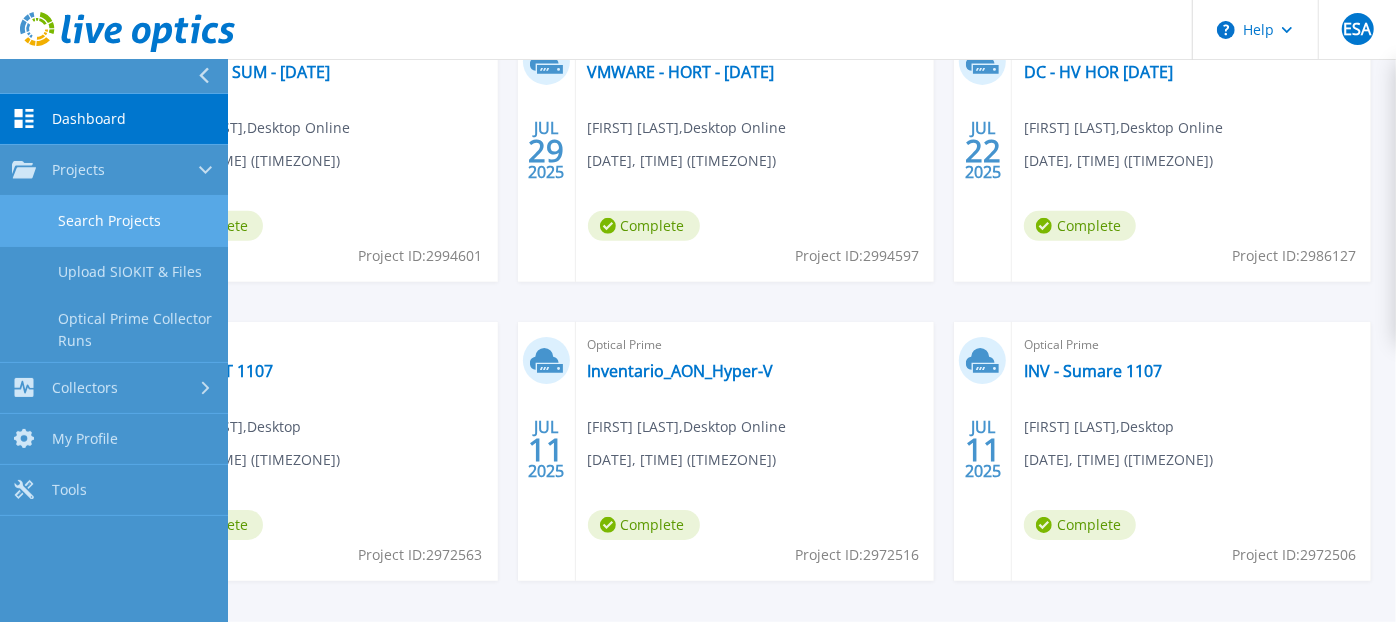 click on "Search Projects" at bounding box center [114, 221] 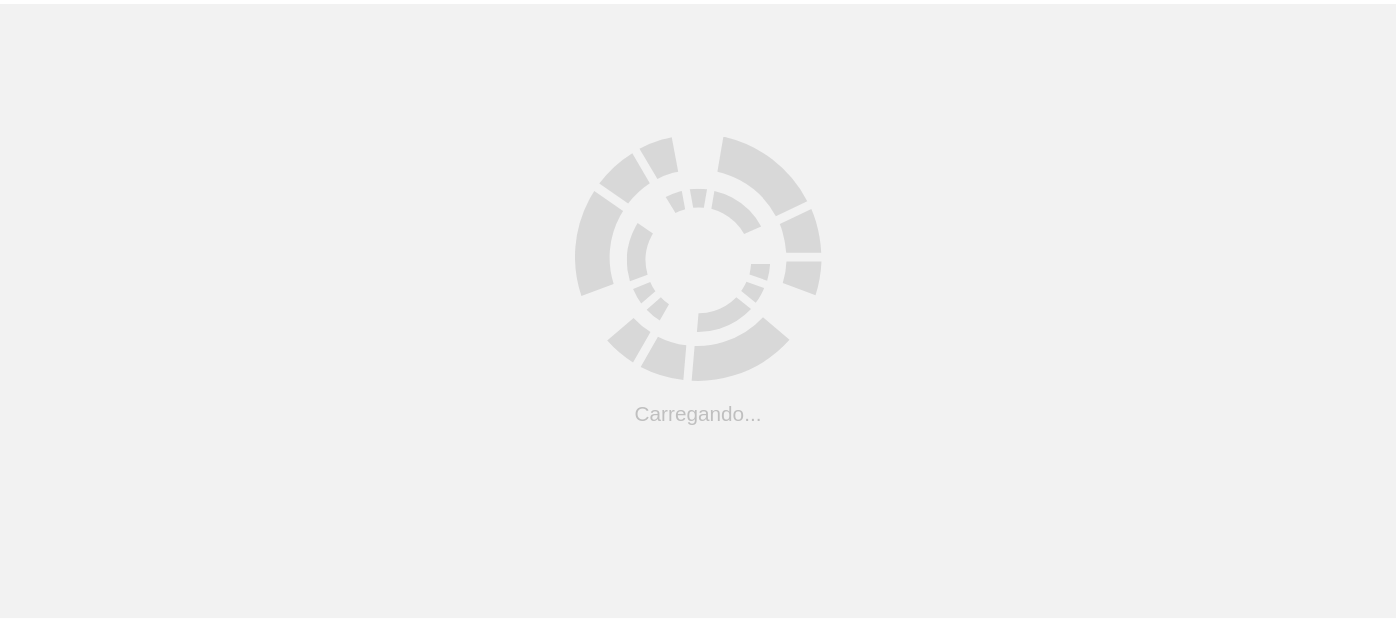 scroll, scrollTop: 0, scrollLeft: 0, axis: both 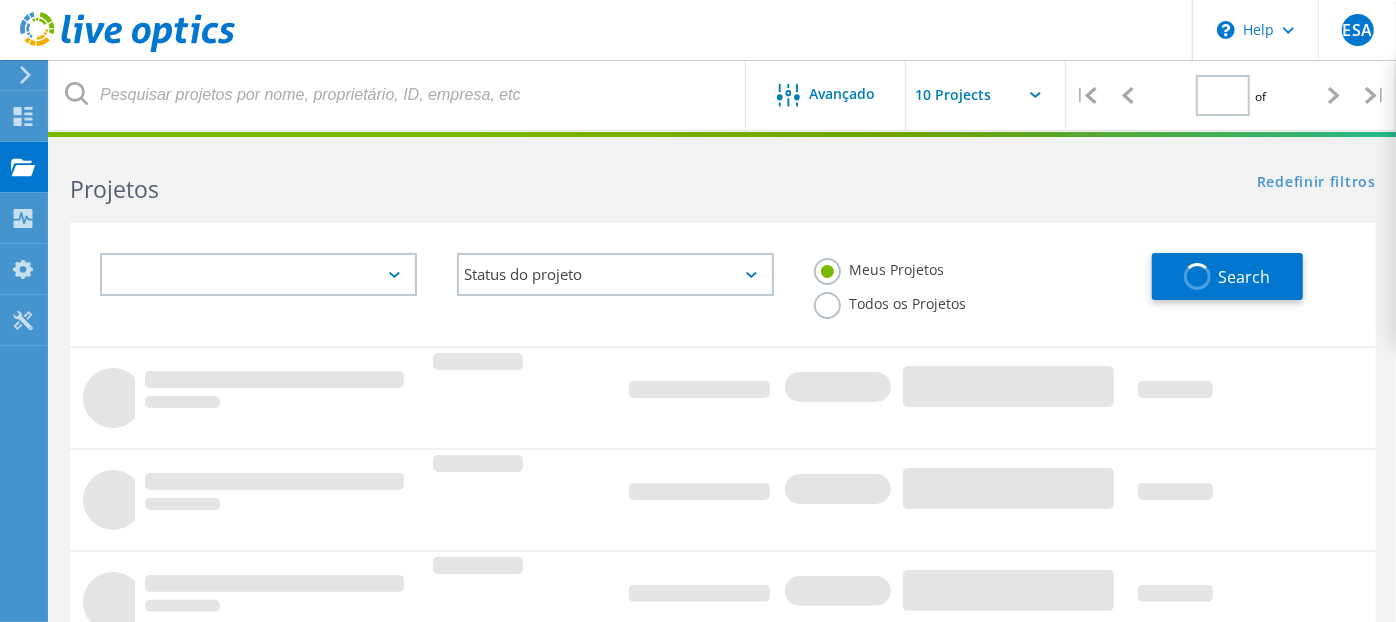 type on "1" 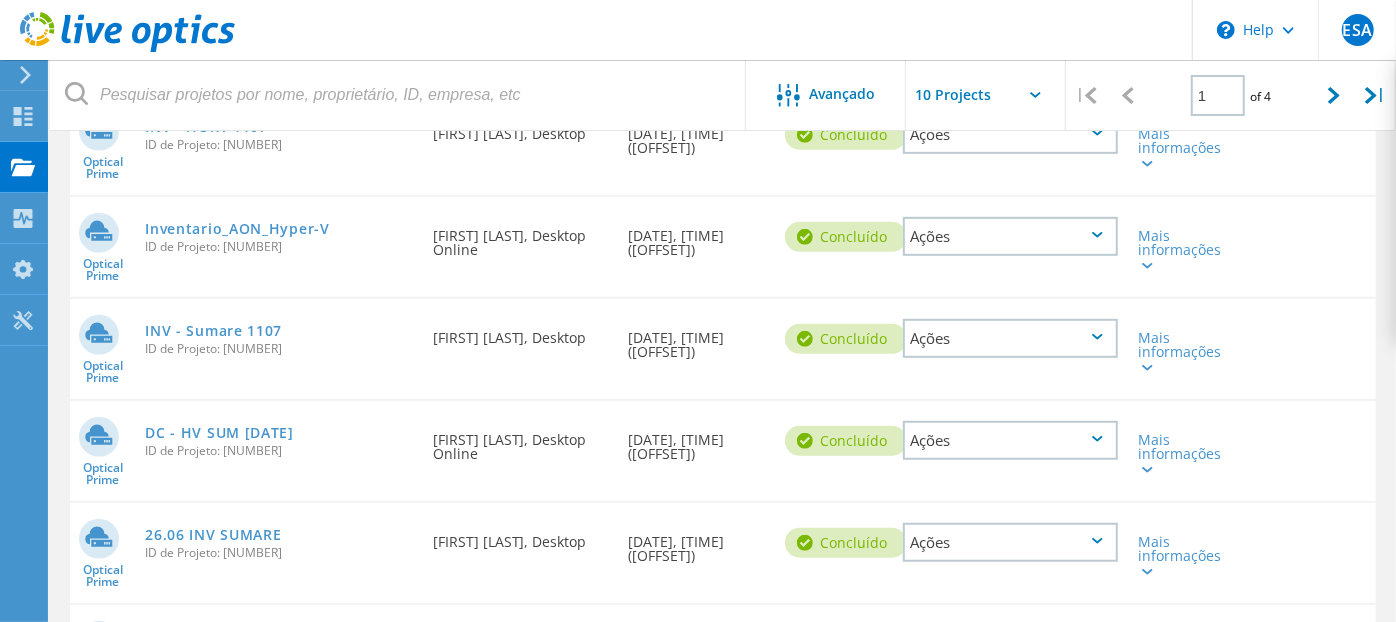 scroll, scrollTop: 609, scrollLeft: 0, axis: vertical 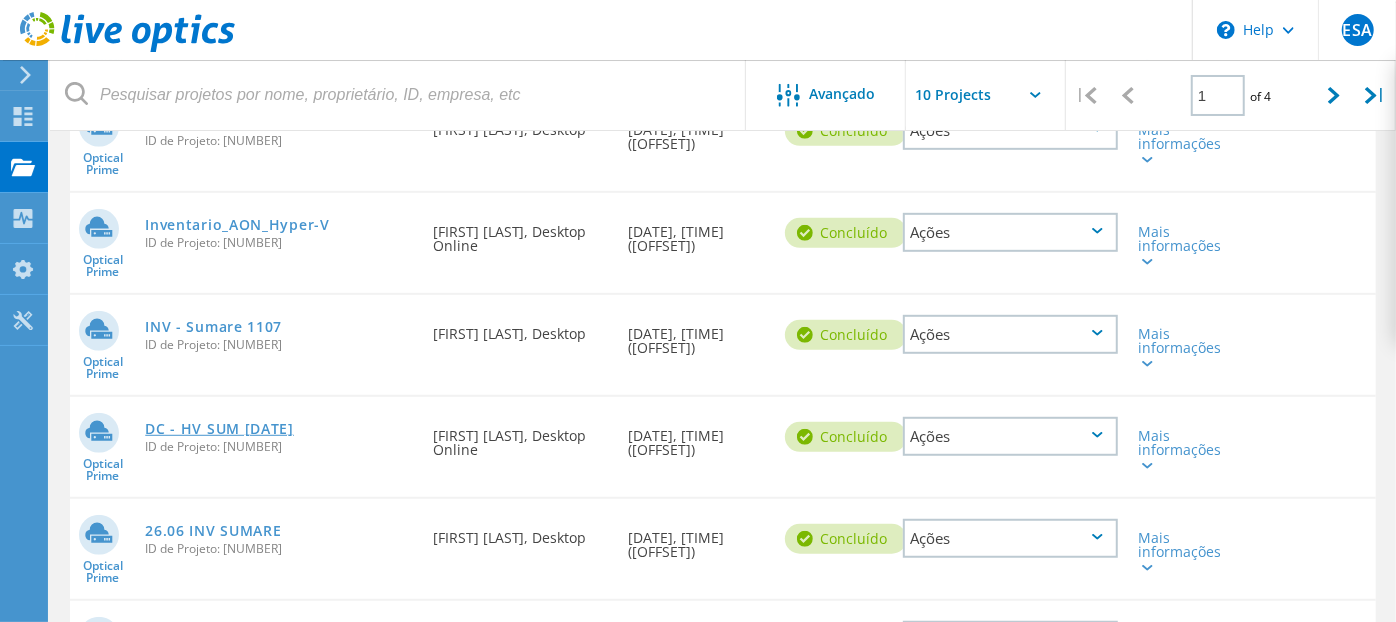 click on "DC - HV SUM [DATE]" 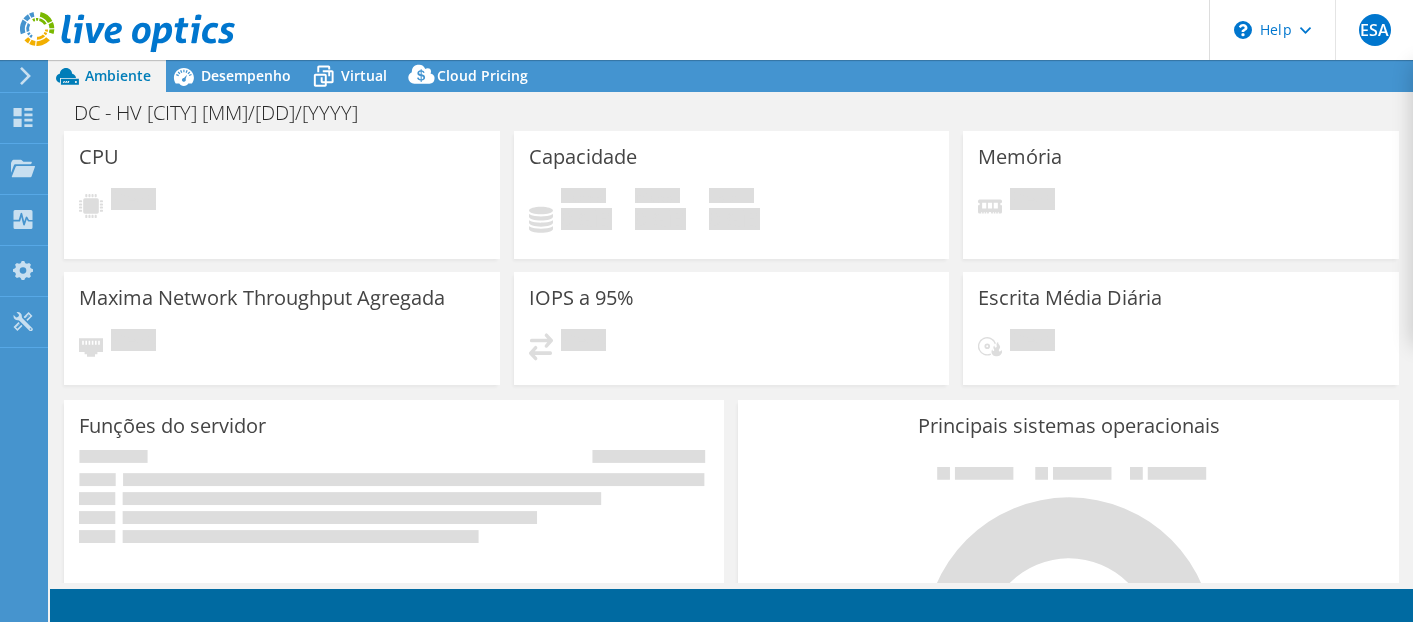 scroll, scrollTop: 0, scrollLeft: 0, axis: both 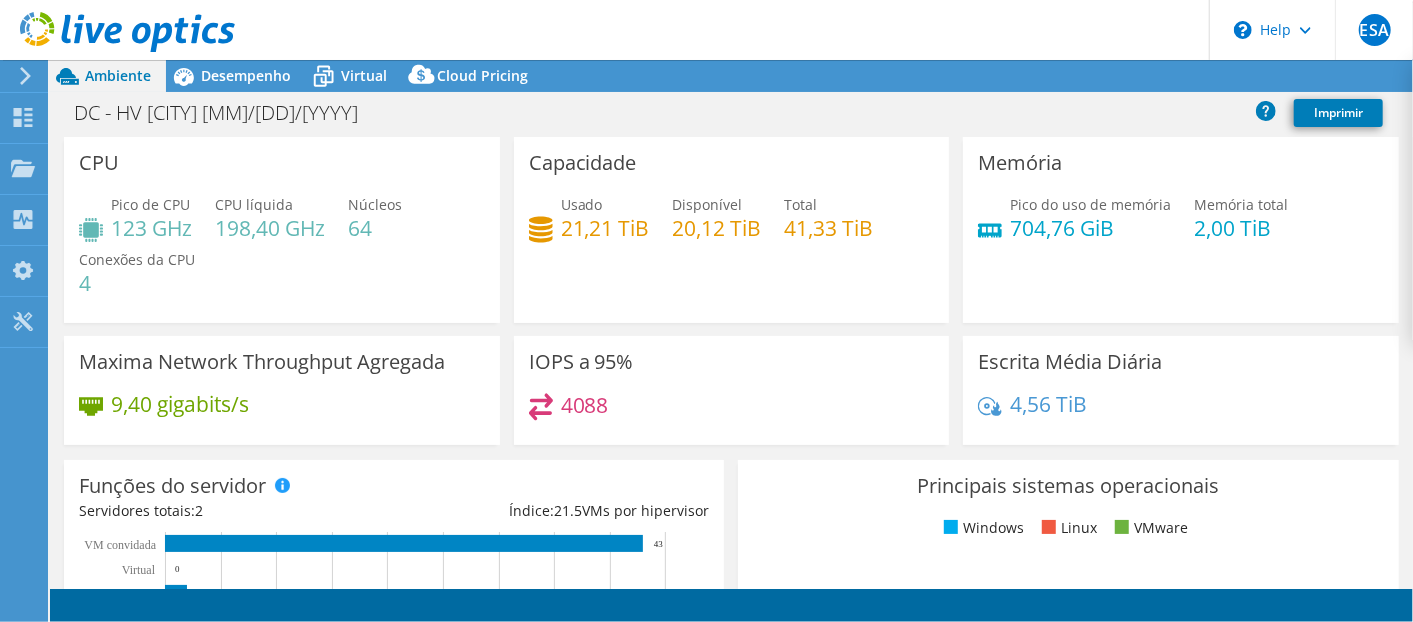 select on "South America" 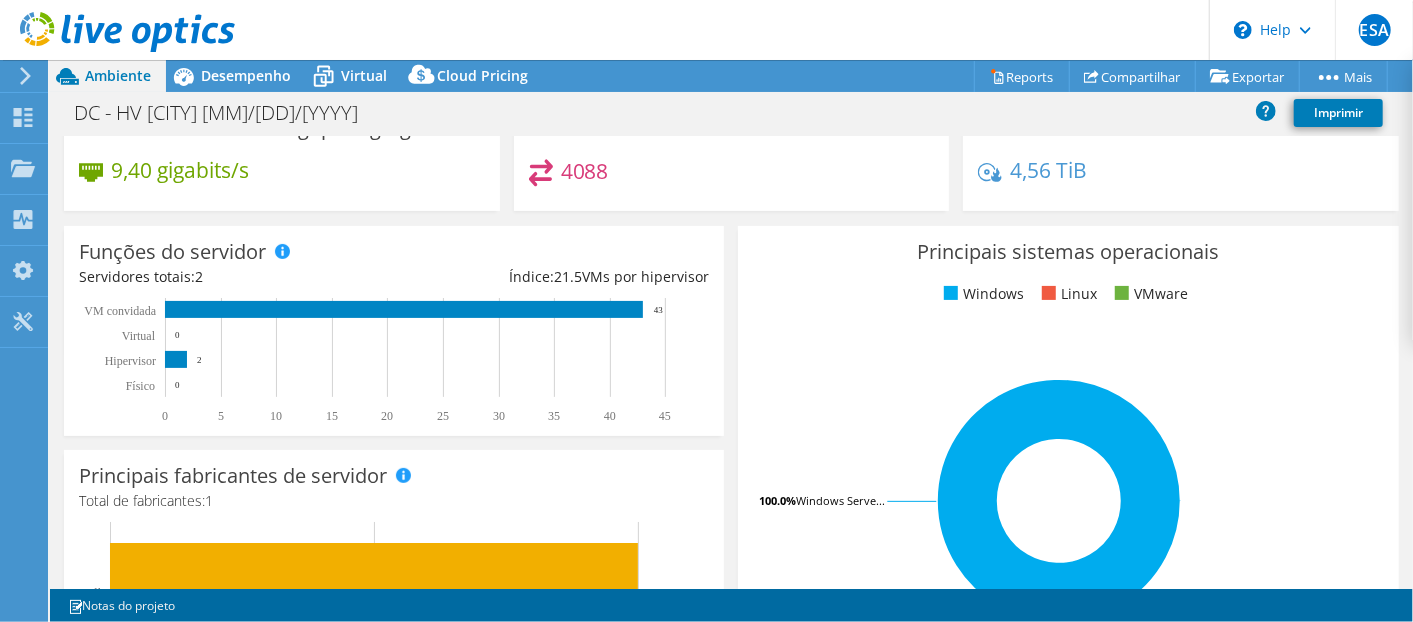 scroll, scrollTop: 0, scrollLeft: 0, axis: both 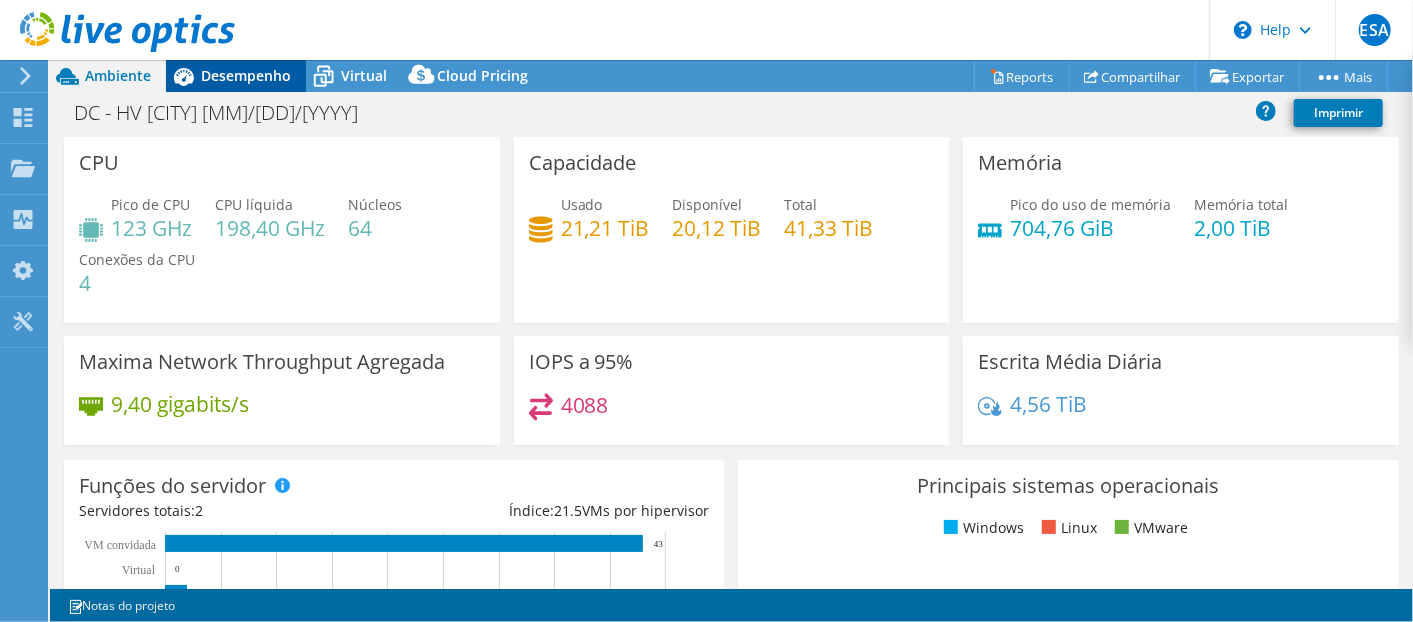 click on "Desempenho" at bounding box center (246, 75) 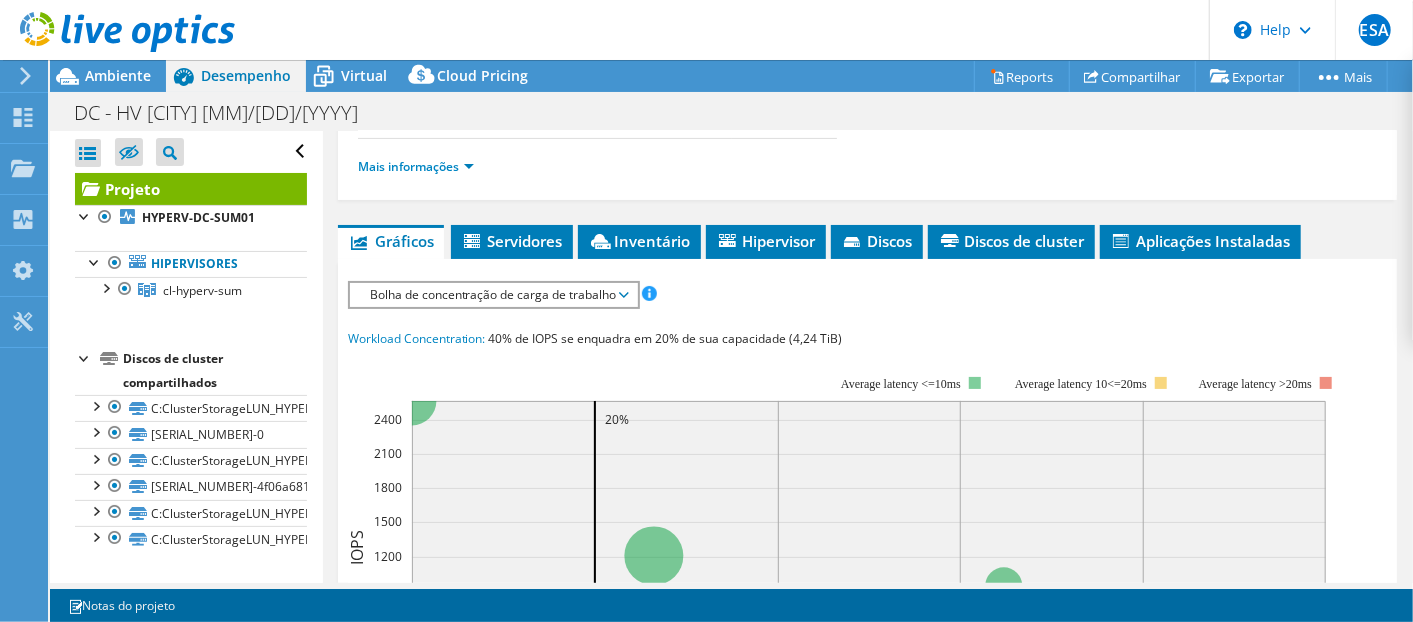 scroll, scrollTop: 454, scrollLeft: 0, axis: vertical 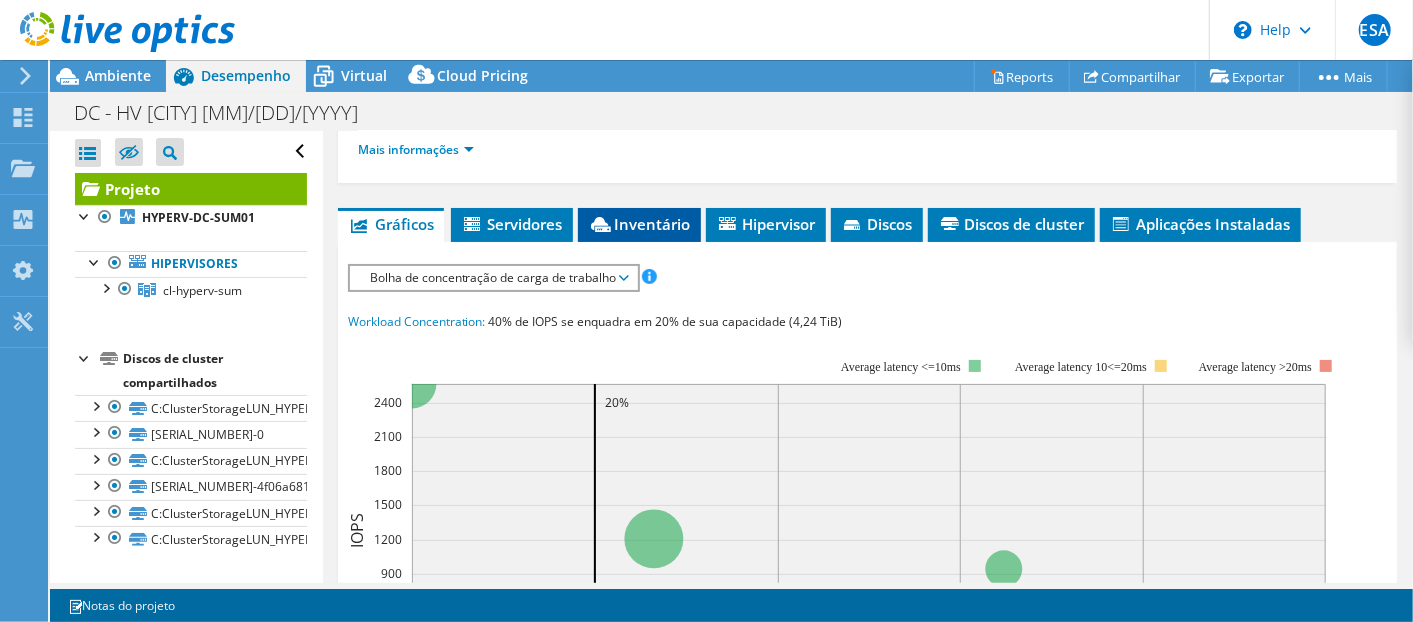 click on "Inventário" at bounding box center (639, 224) 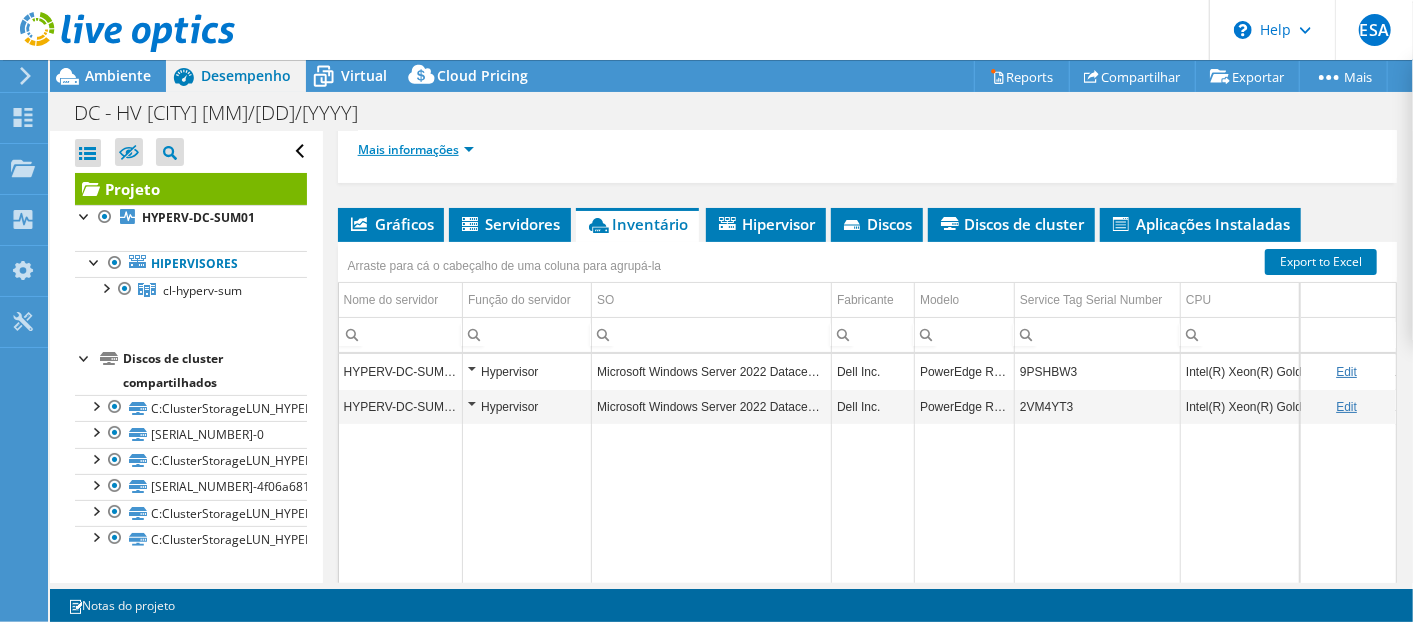click on "Mais informações" at bounding box center [416, 149] 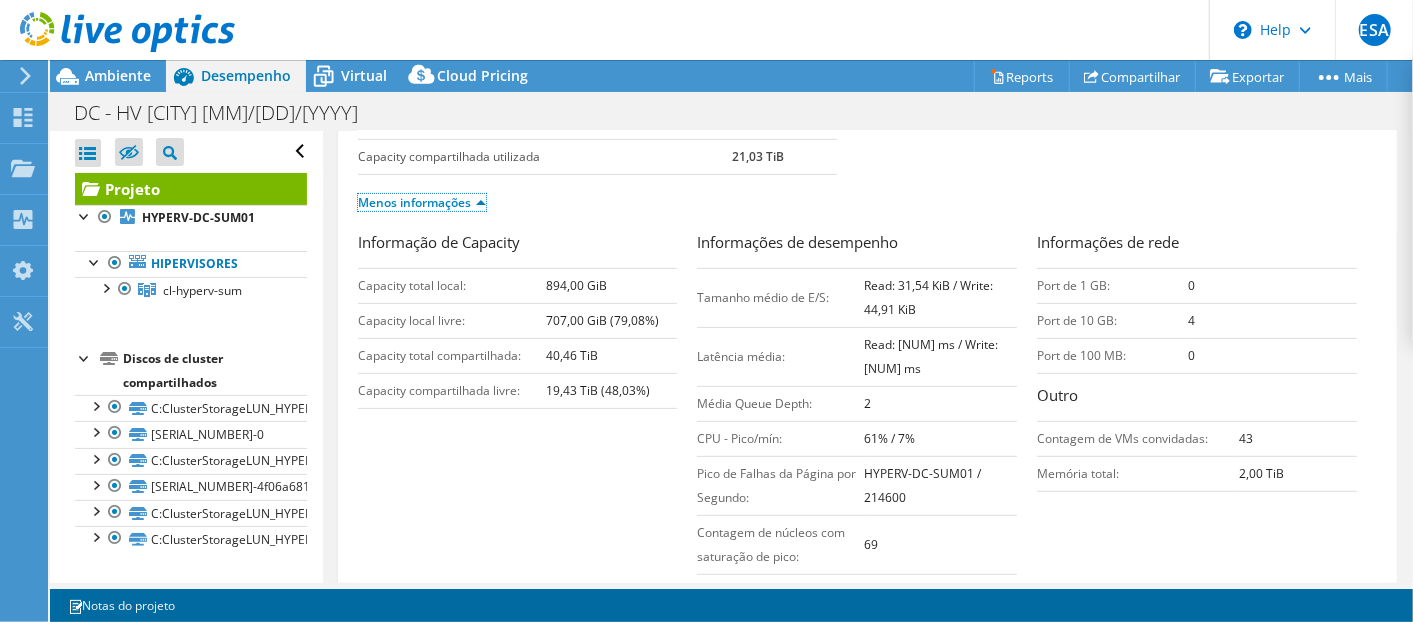 scroll, scrollTop: 396, scrollLeft: 0, axis: vertical 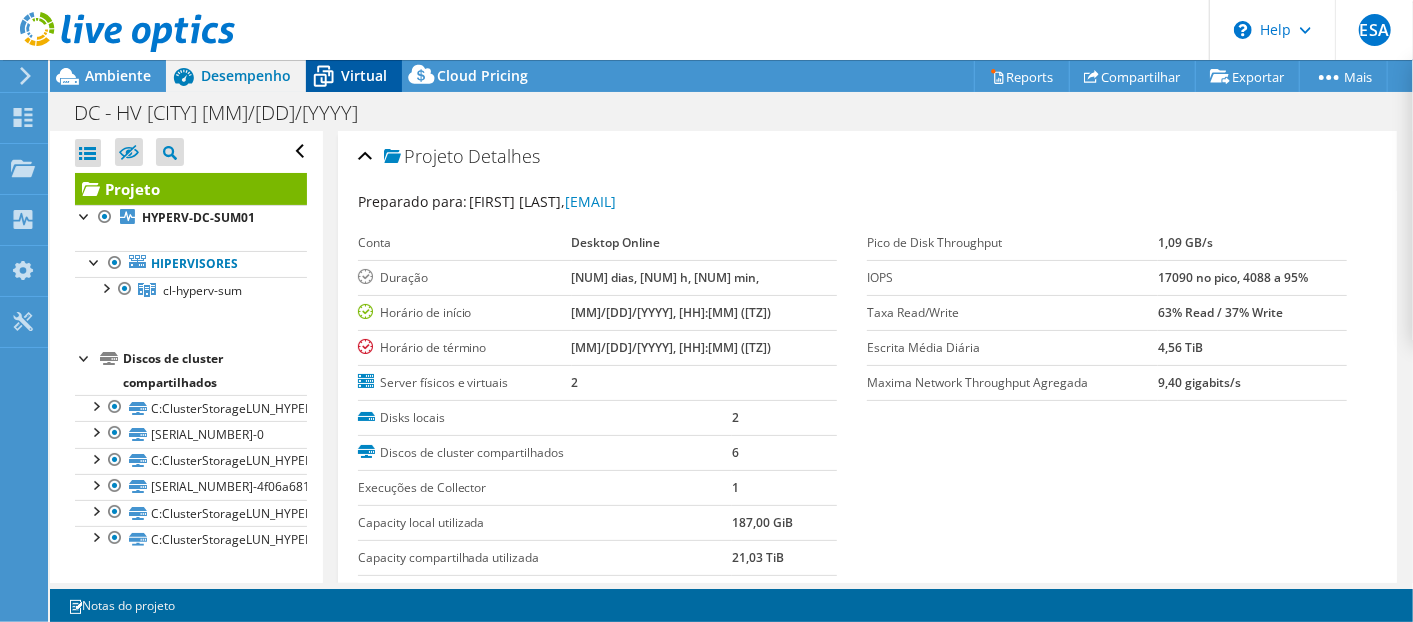 click on "Virtual" at bounding box center (364, 75) 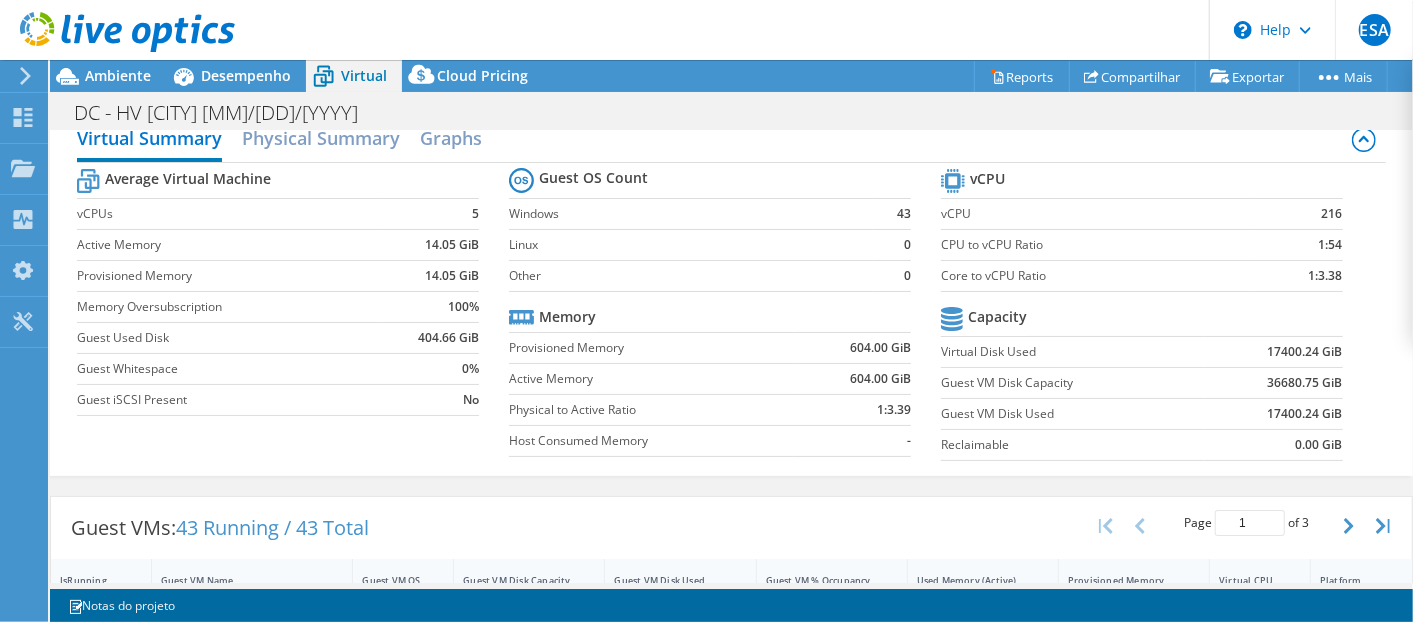 scroll, scrollTop: 0, scrollLeft: 0, axis: both 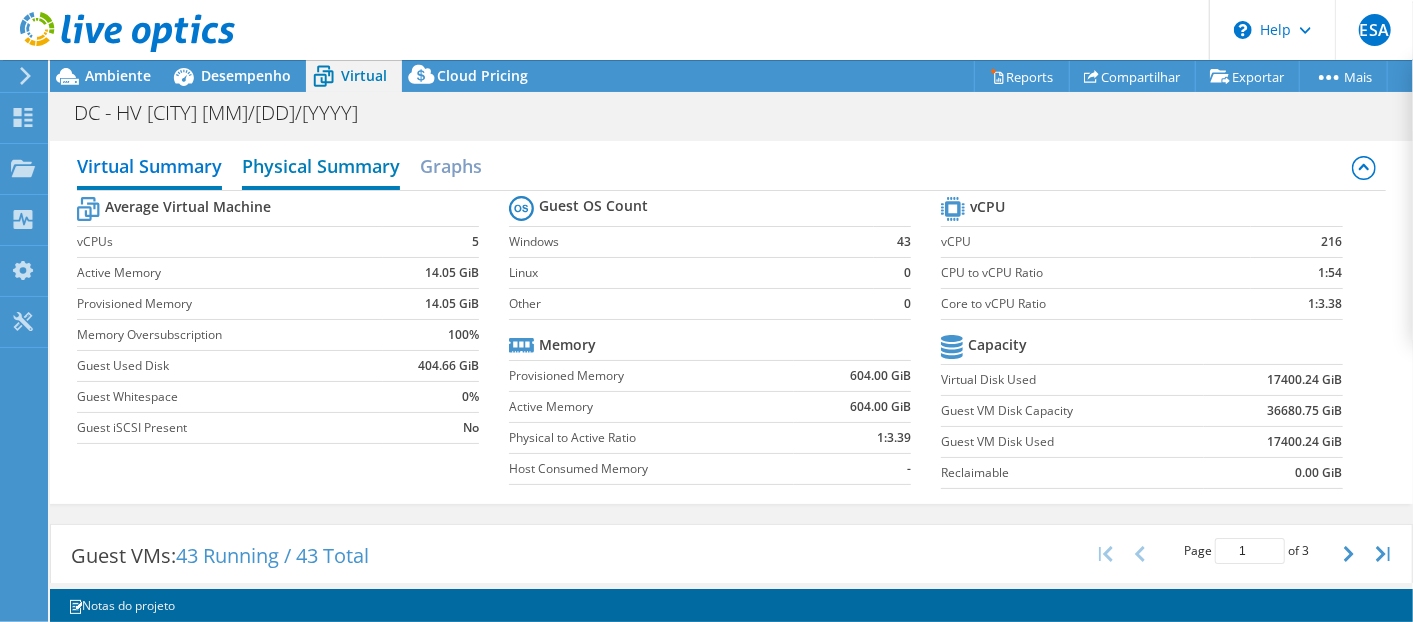 click on "Physical Summary" at bounding box center [321, 168] 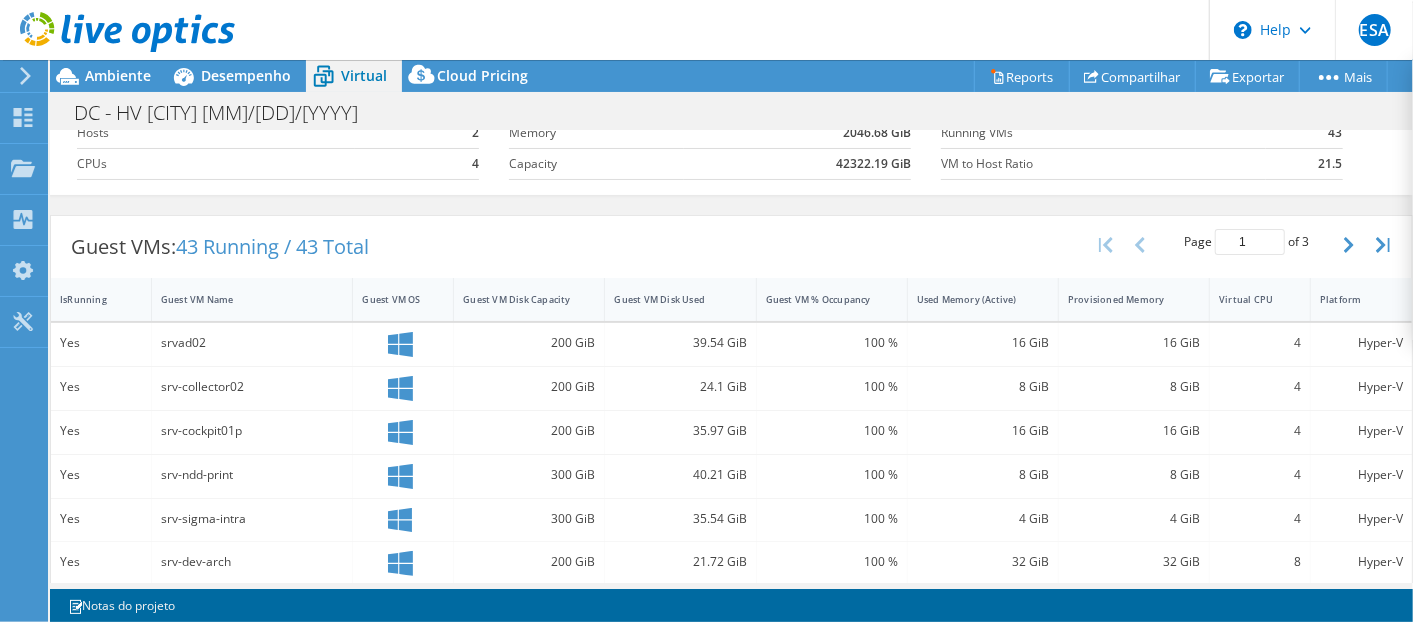 scroll, scrollTop: 0, scrollLeft: 0, axis: both 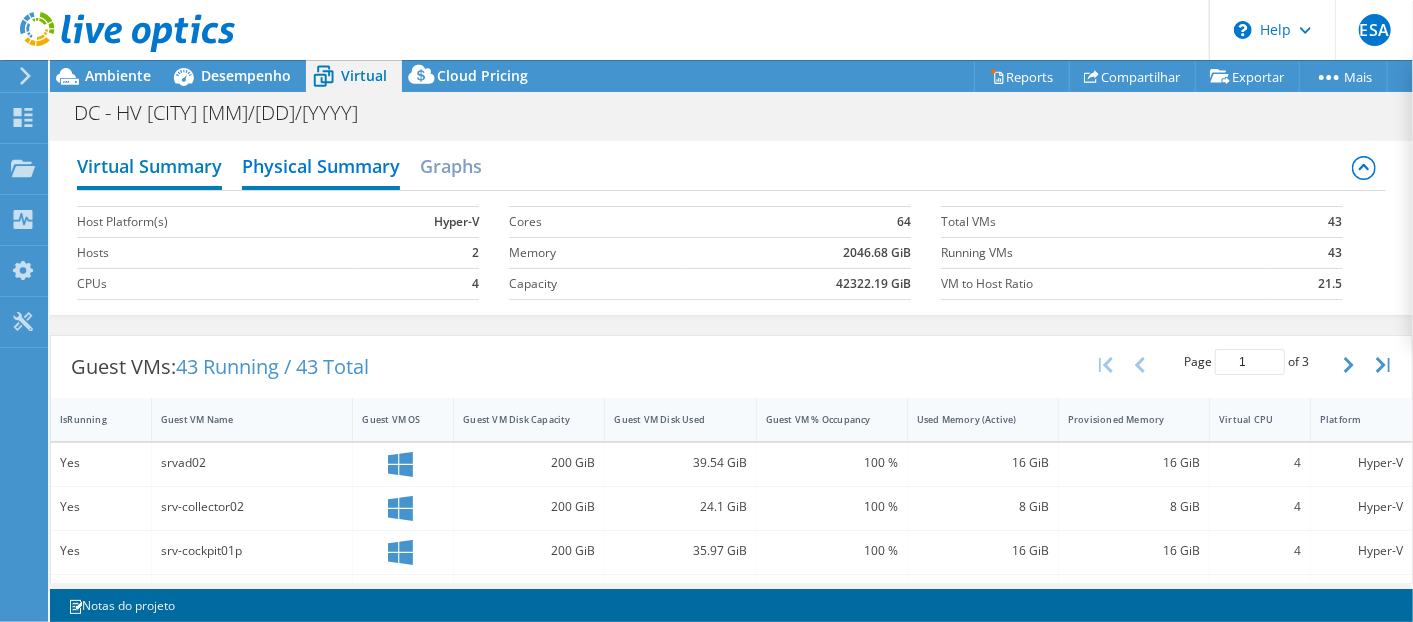click on "Virtual Summary" at bounding box center [149, 168] 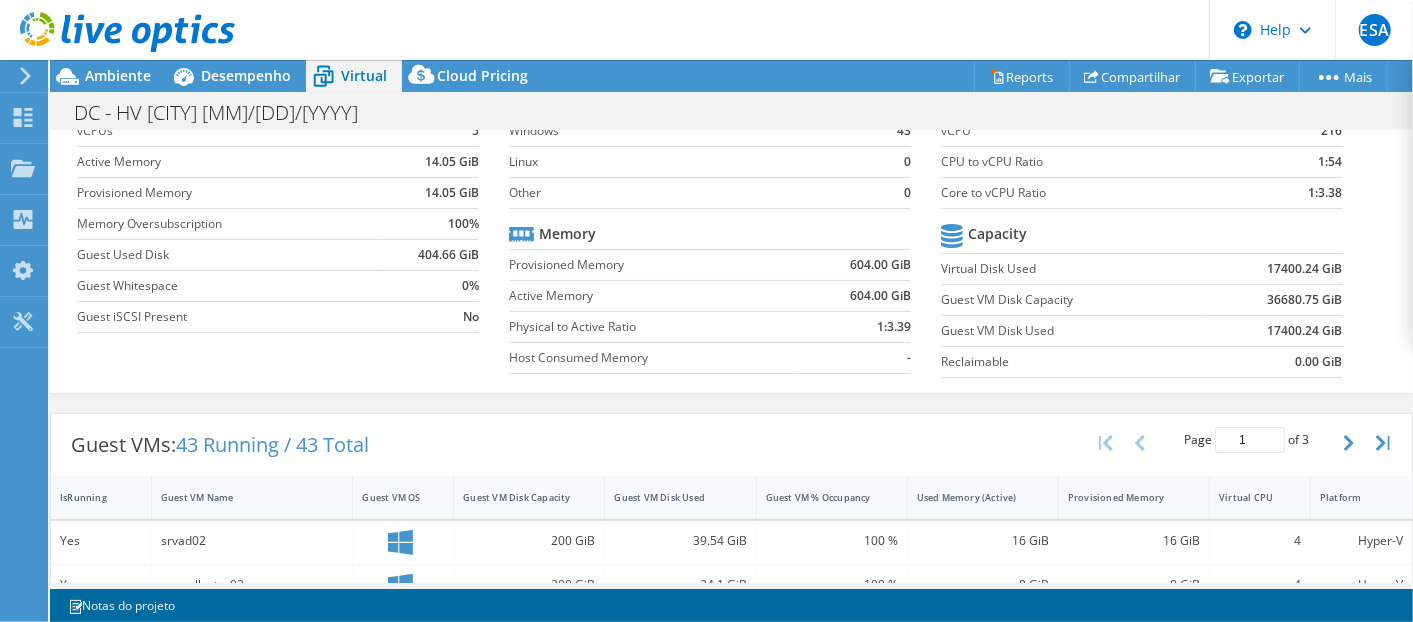 scroll, scrollTop: 0, scrollLeft: 0, axis: both 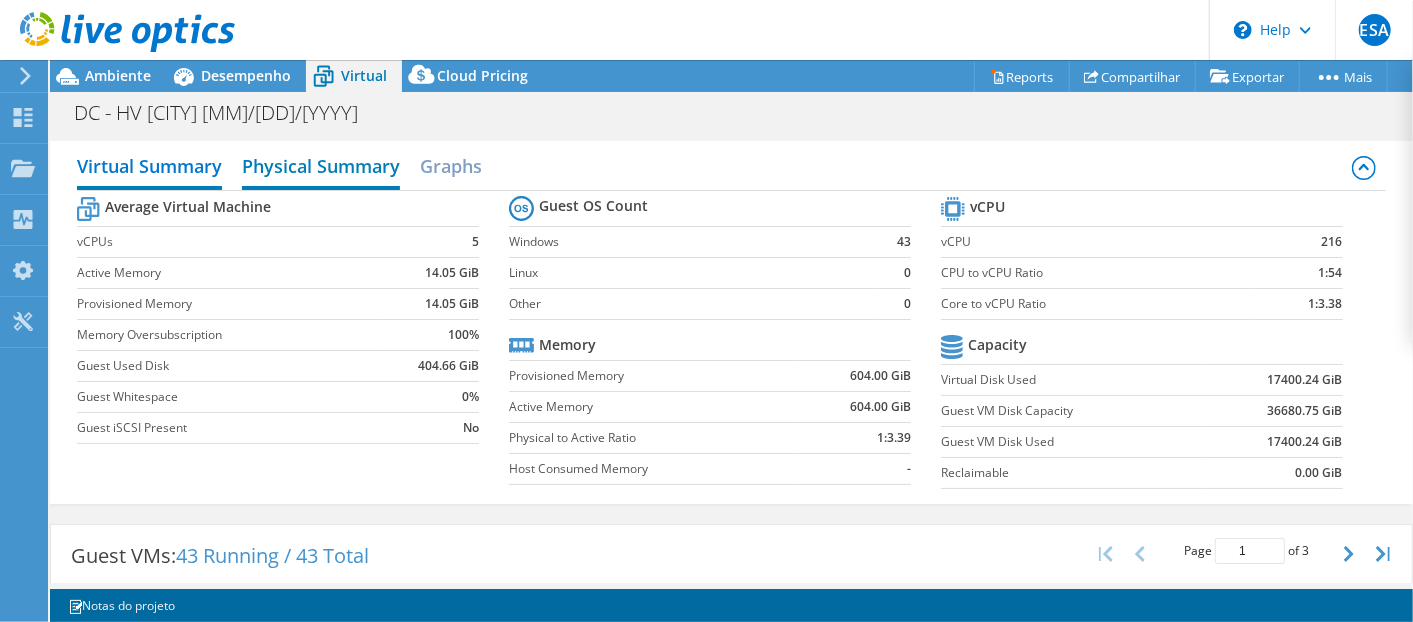 click on "Physical Summary" at bounding box center (321, 168) 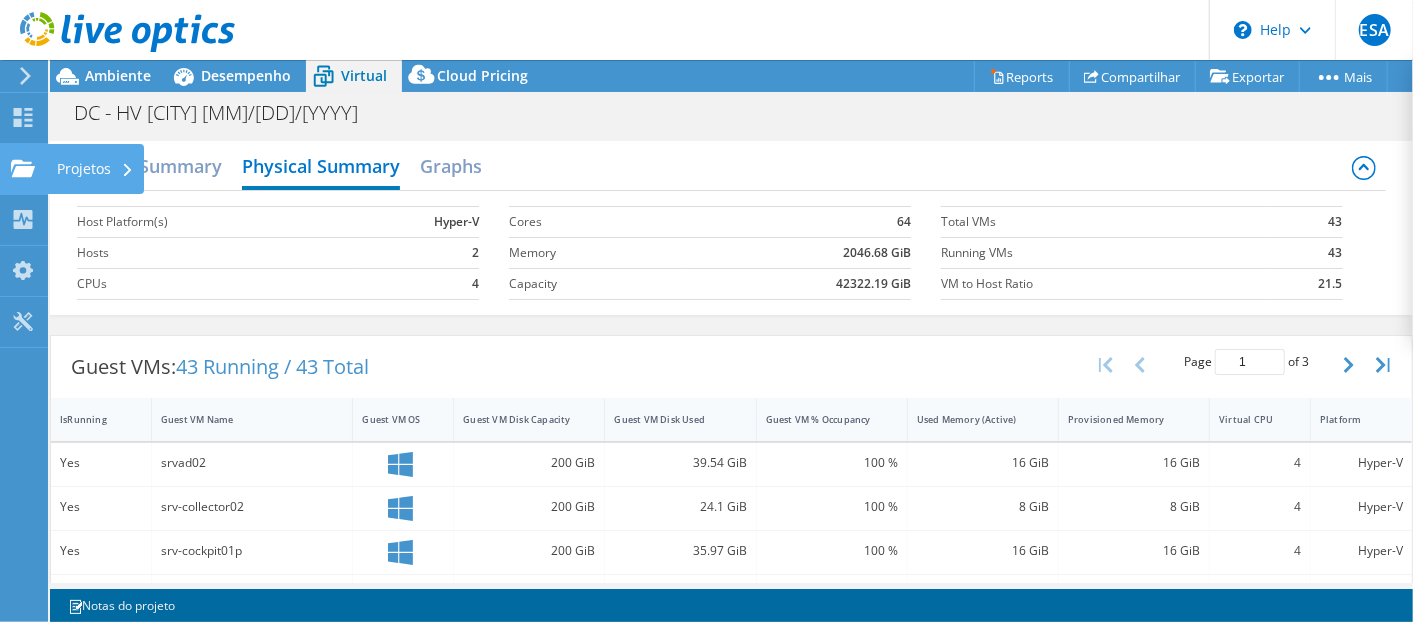 click on "Projetos" at bounding box center [95, 169] 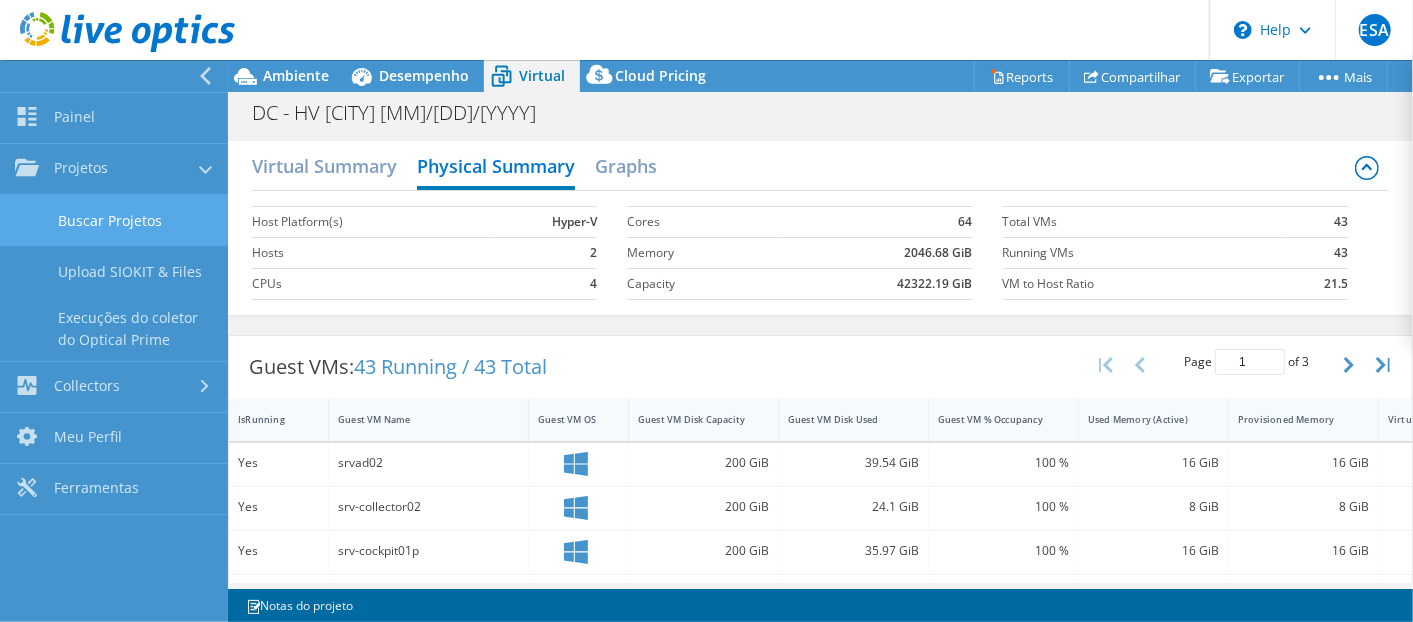 click on "Buscar Projetos" at bounding box center (114, 220) 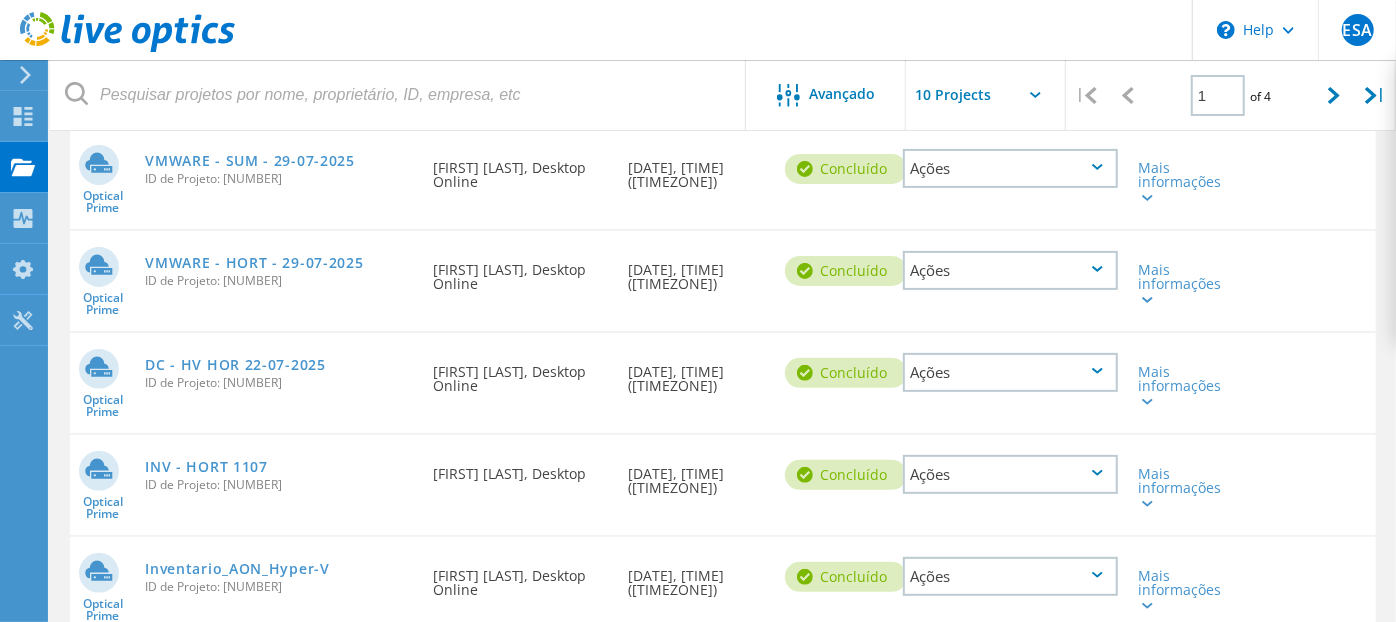 scroll, scrollTop: 268, scrollLeft: 0, axis: vertical 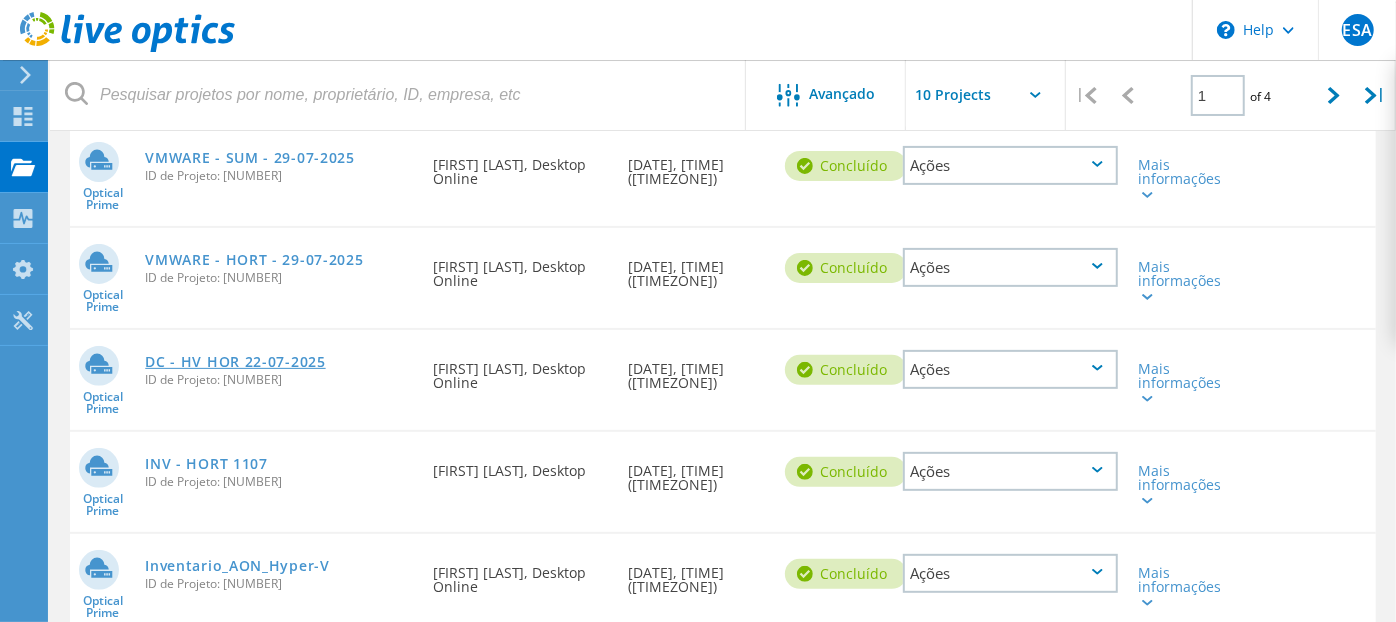 click on "DC - HV HOR 22-07-2025" 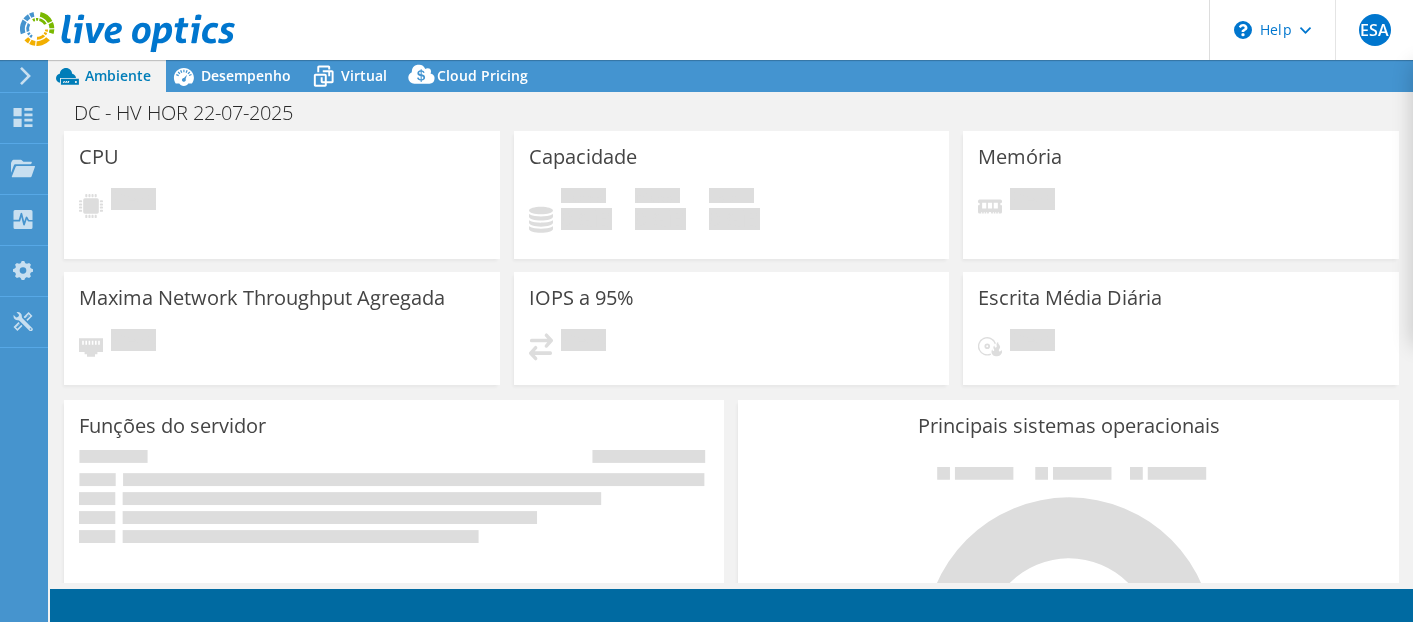 scroll, scrollTop: 0, scrollLeft: 0, axis: both 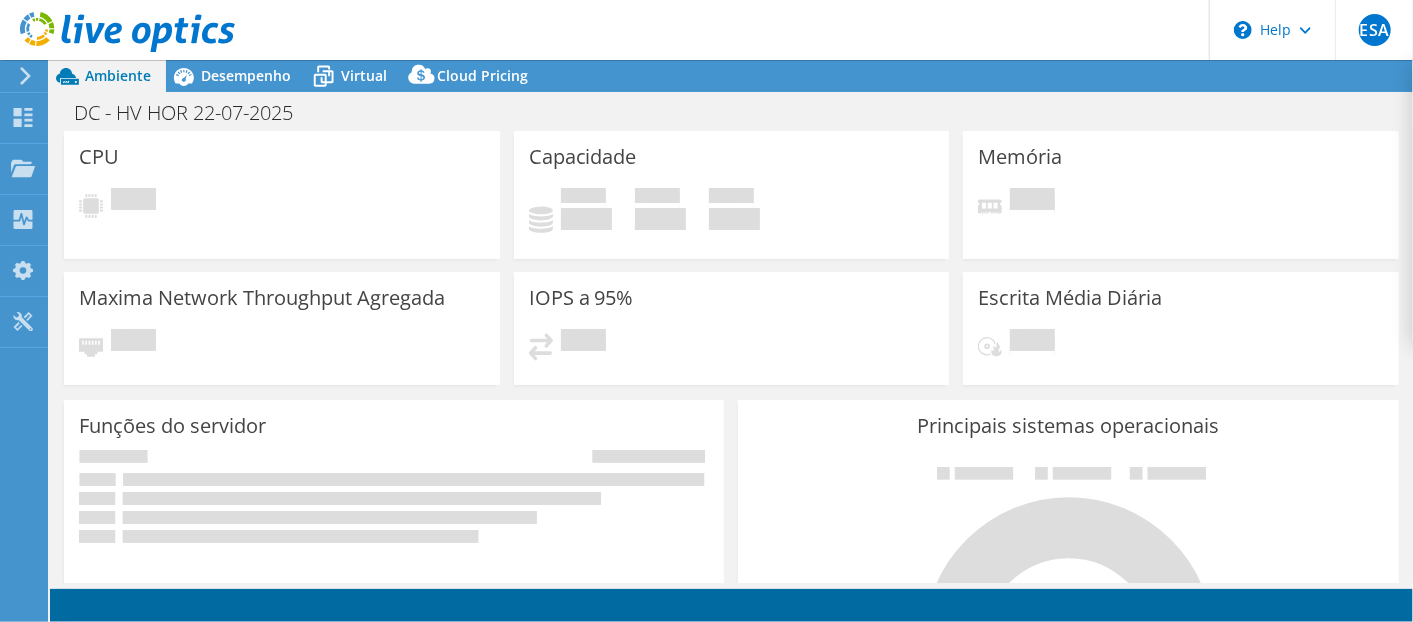select on "USD" 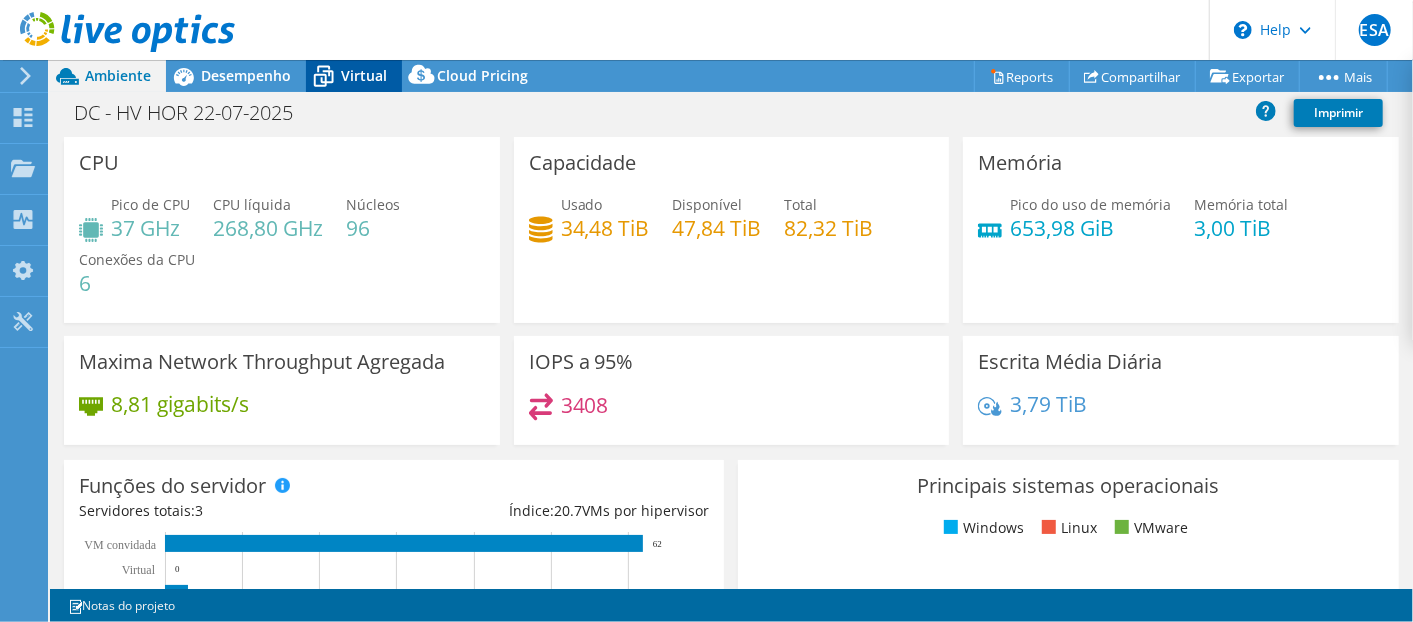 click on "Virtual" at bounding box center [364, 75] 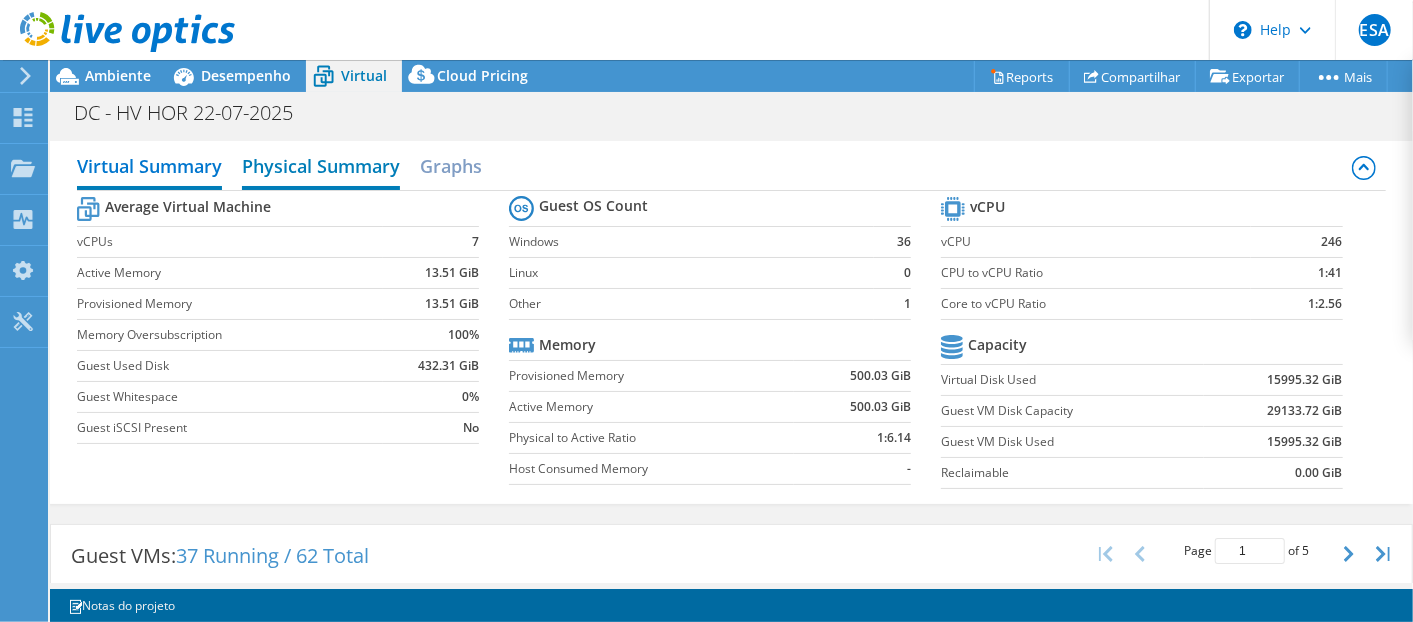 click on "Physical Summary" at bounding box center [321, 168] 